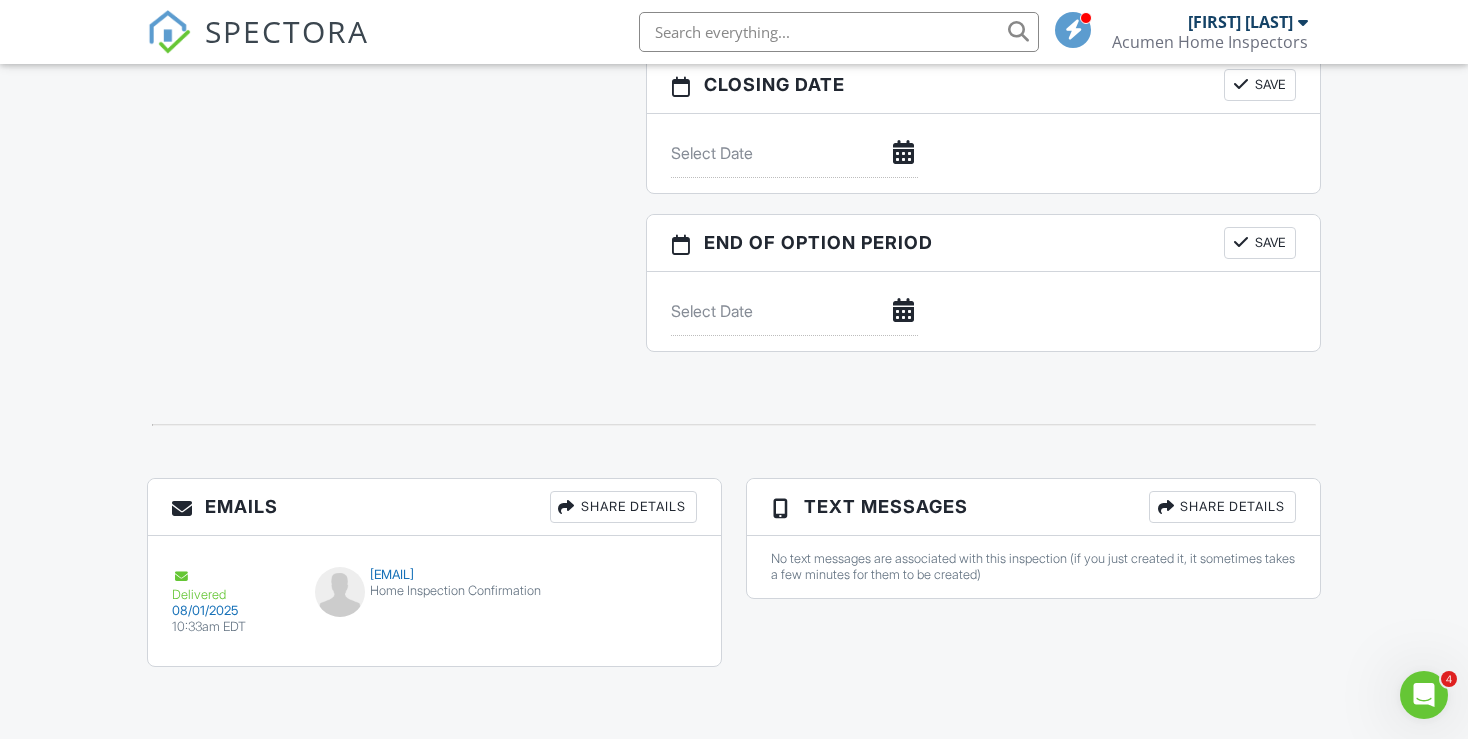 scroll, scrollTop: 0, scrollLeft: 0, axis: both 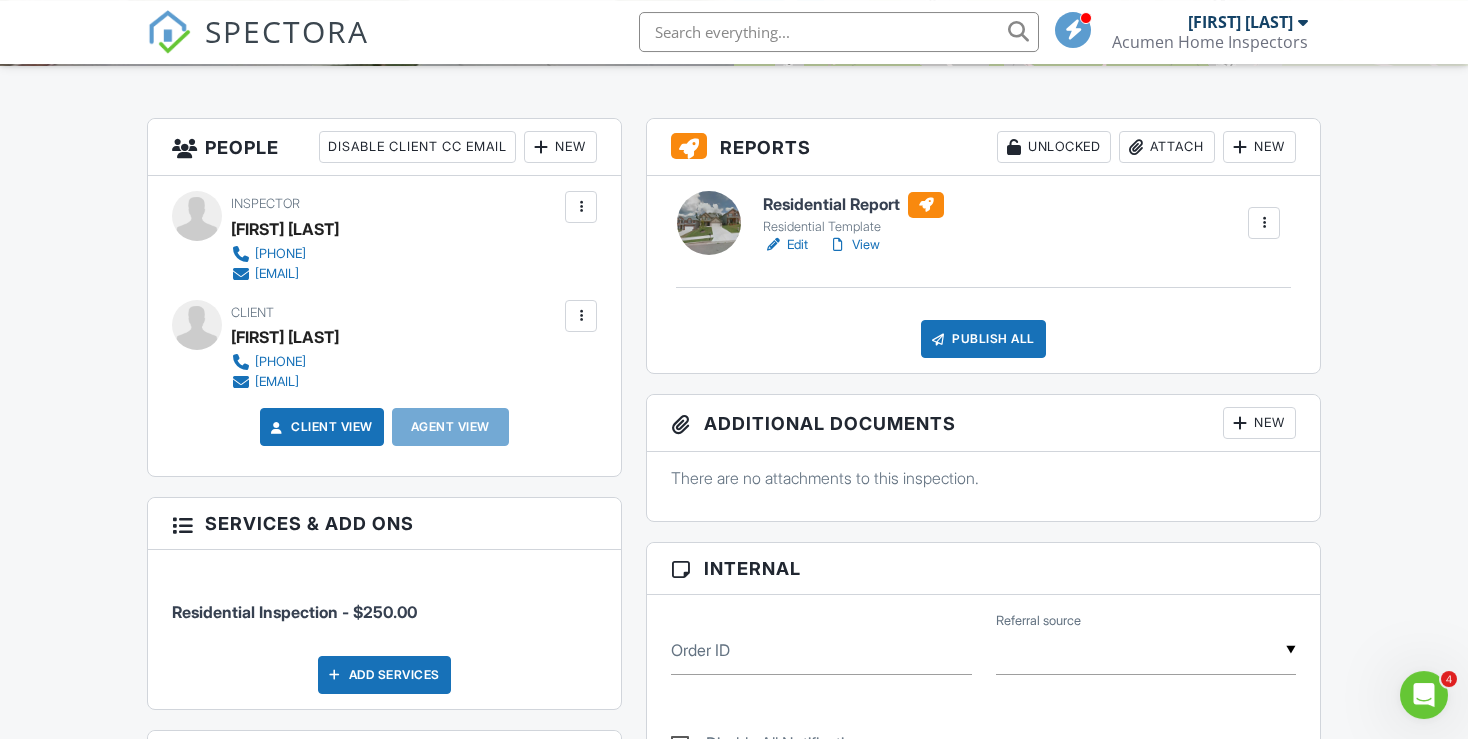 click on "View" at bounding box center (854, 245) 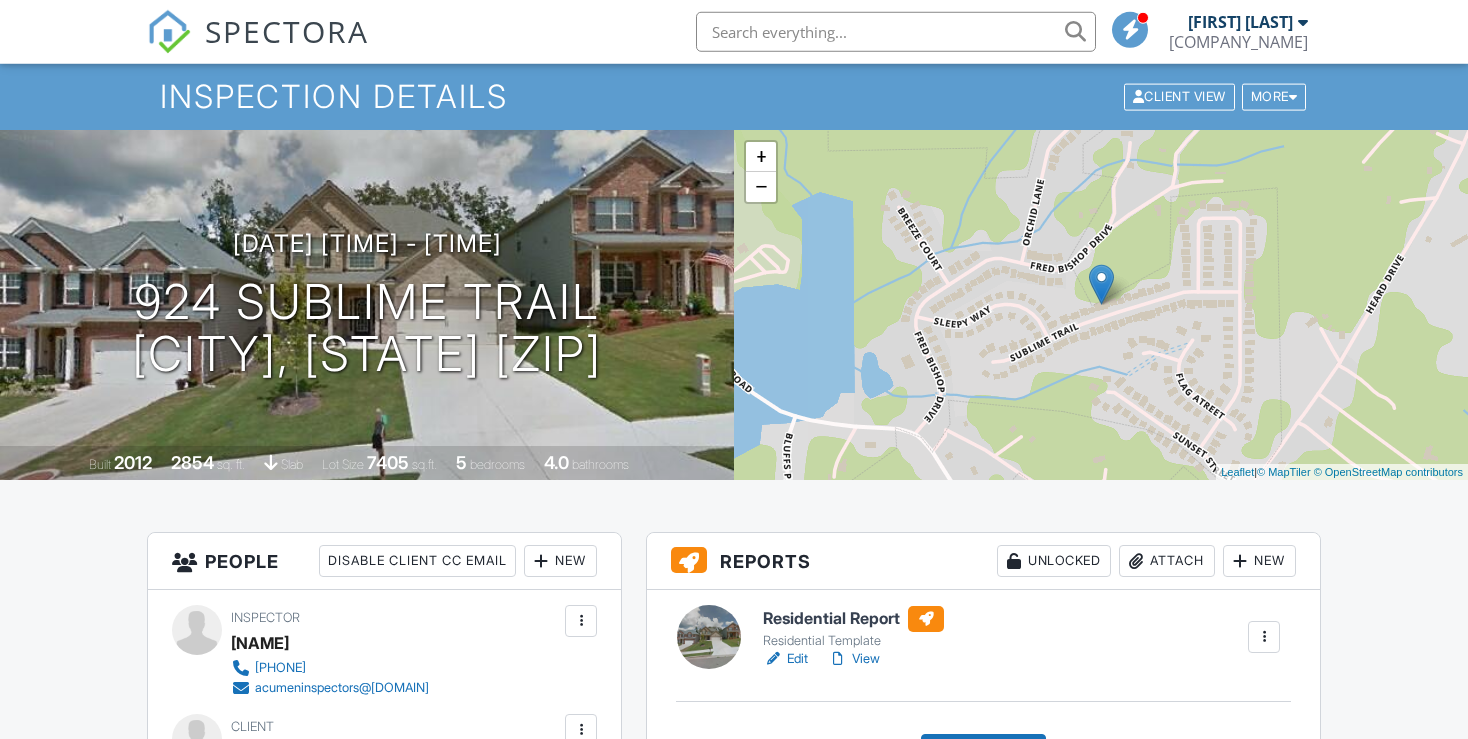 scroll, scrollTop: 371, scrollLeft: 0, axis: vertical 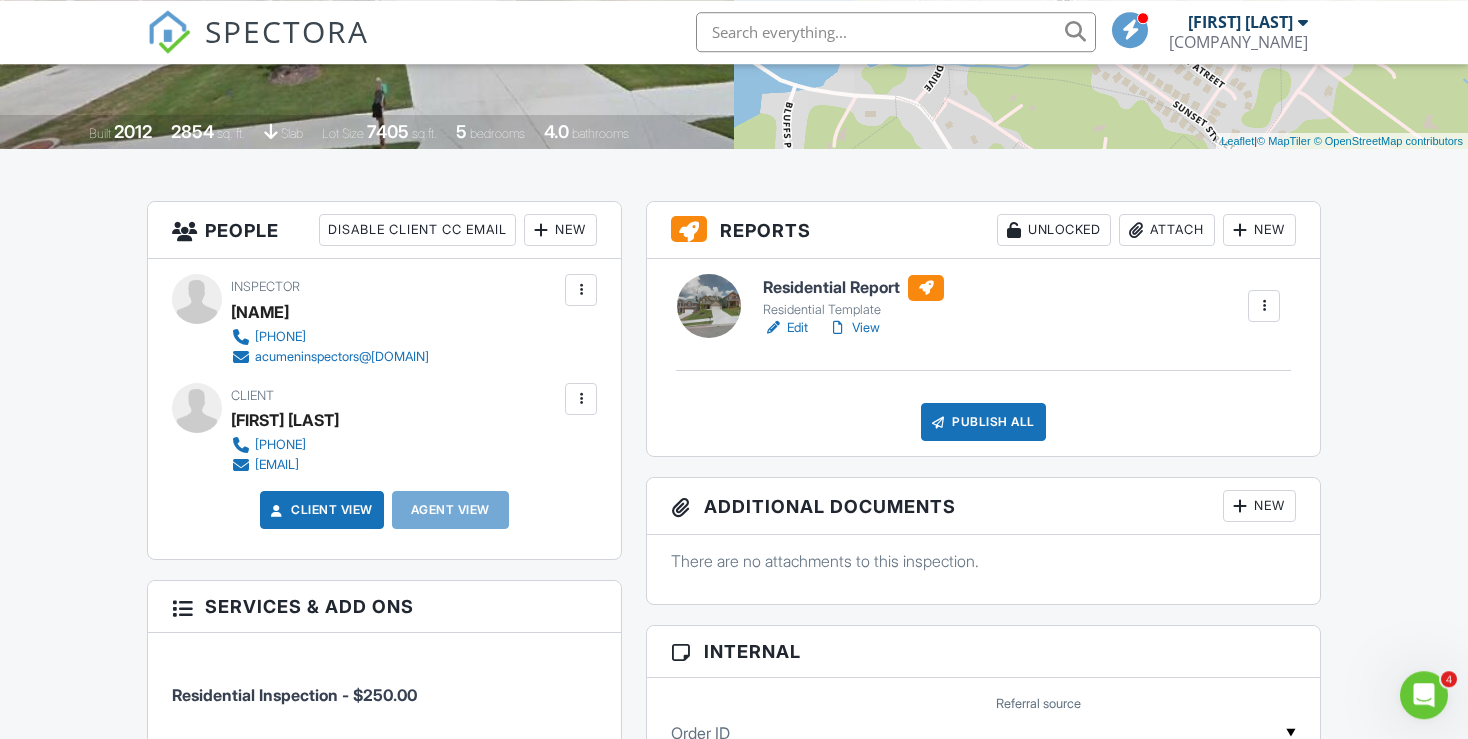 click on "View" at bounding box center (854, 328) 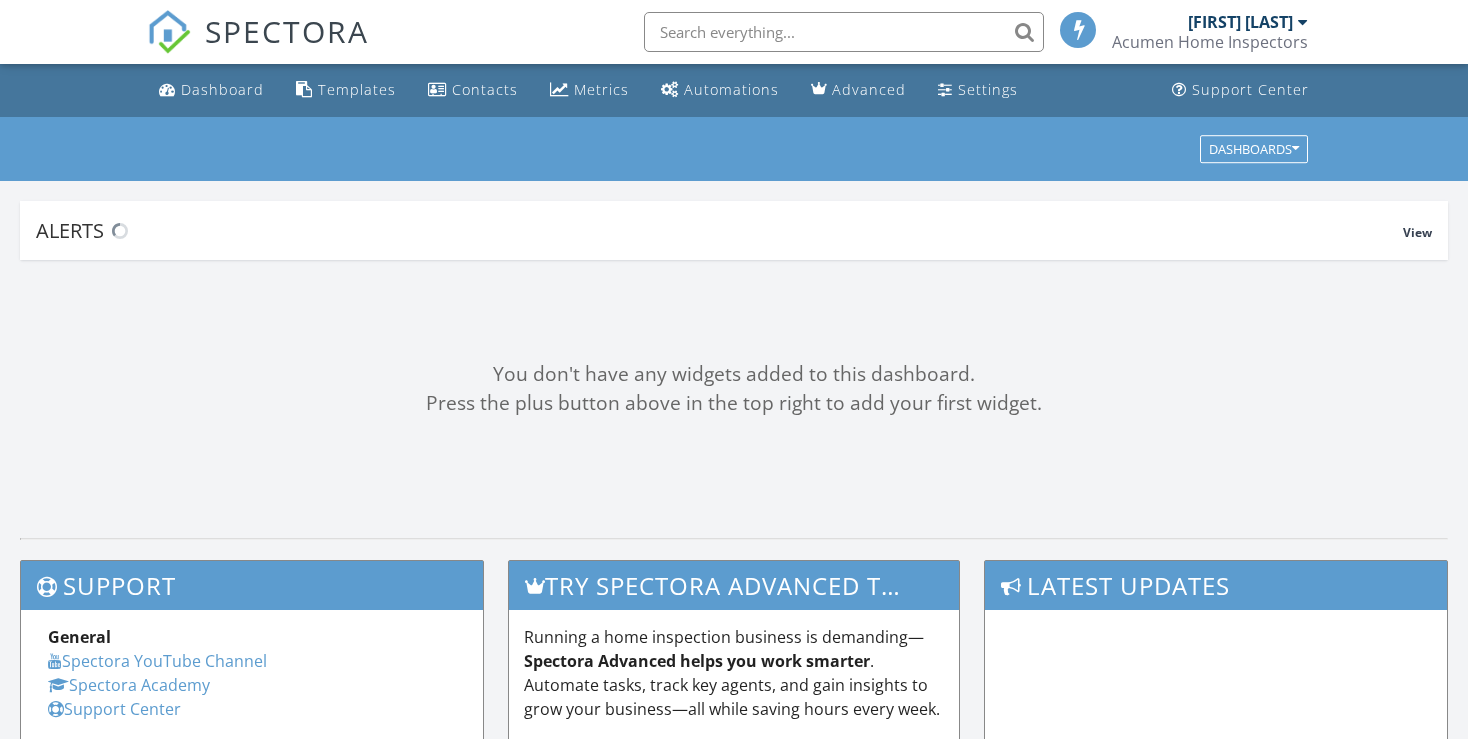 scroll, scrollTop: 0, scrollLeft: 0, axis: both 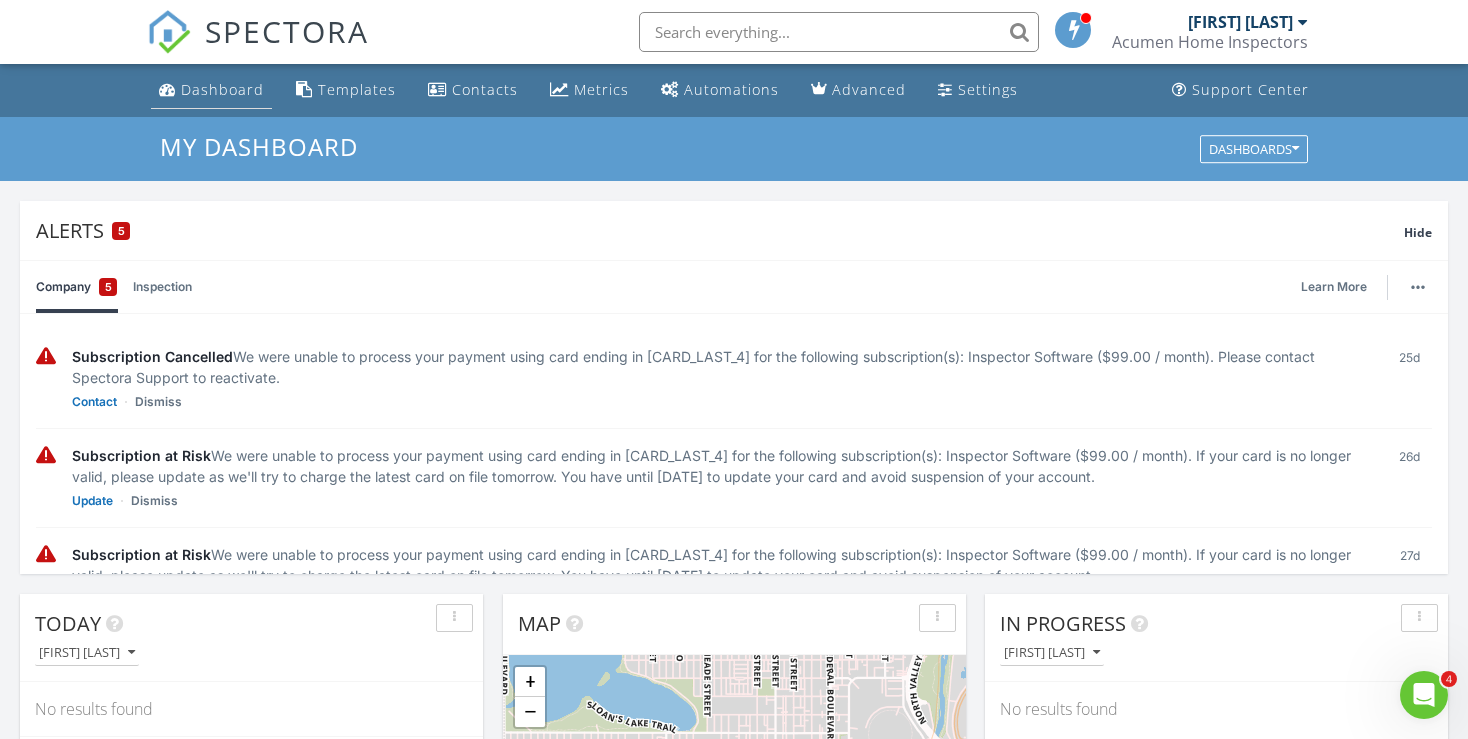 click on "Dashboard" at bounding box center (211, 90) 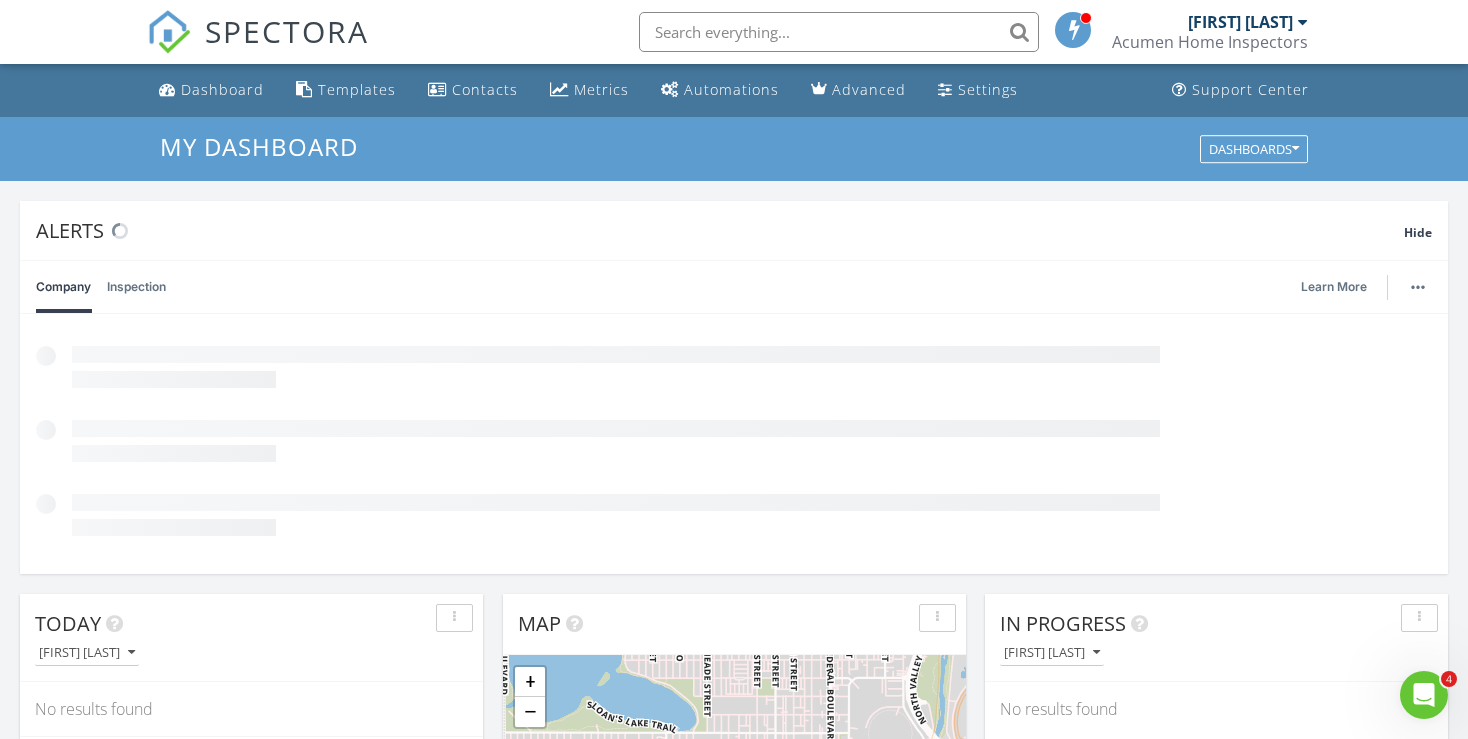 scroll, scrollTop: 0, scrollLeft: 0, axis: both 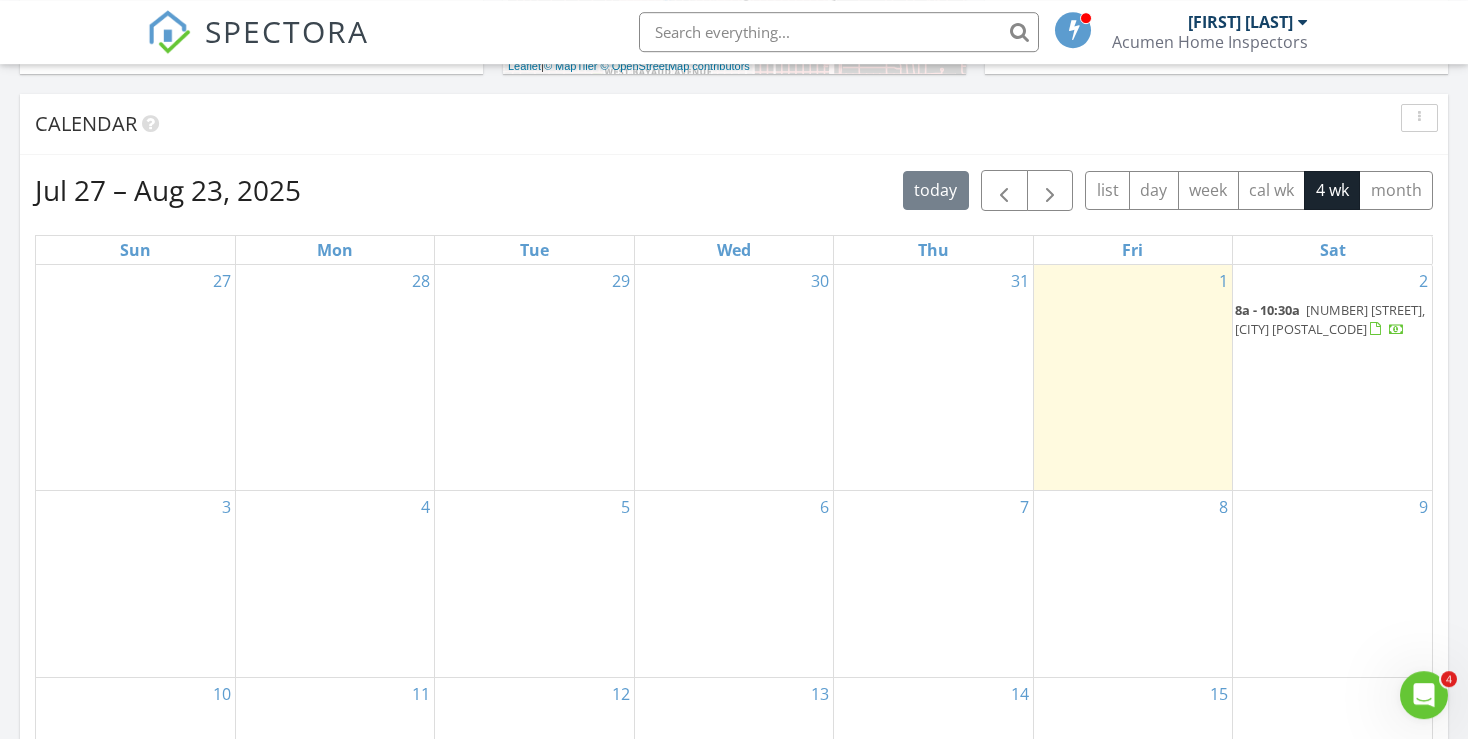 click on "924 Sublime Trail, Canton 30114" at bounding box center (1330, 319) 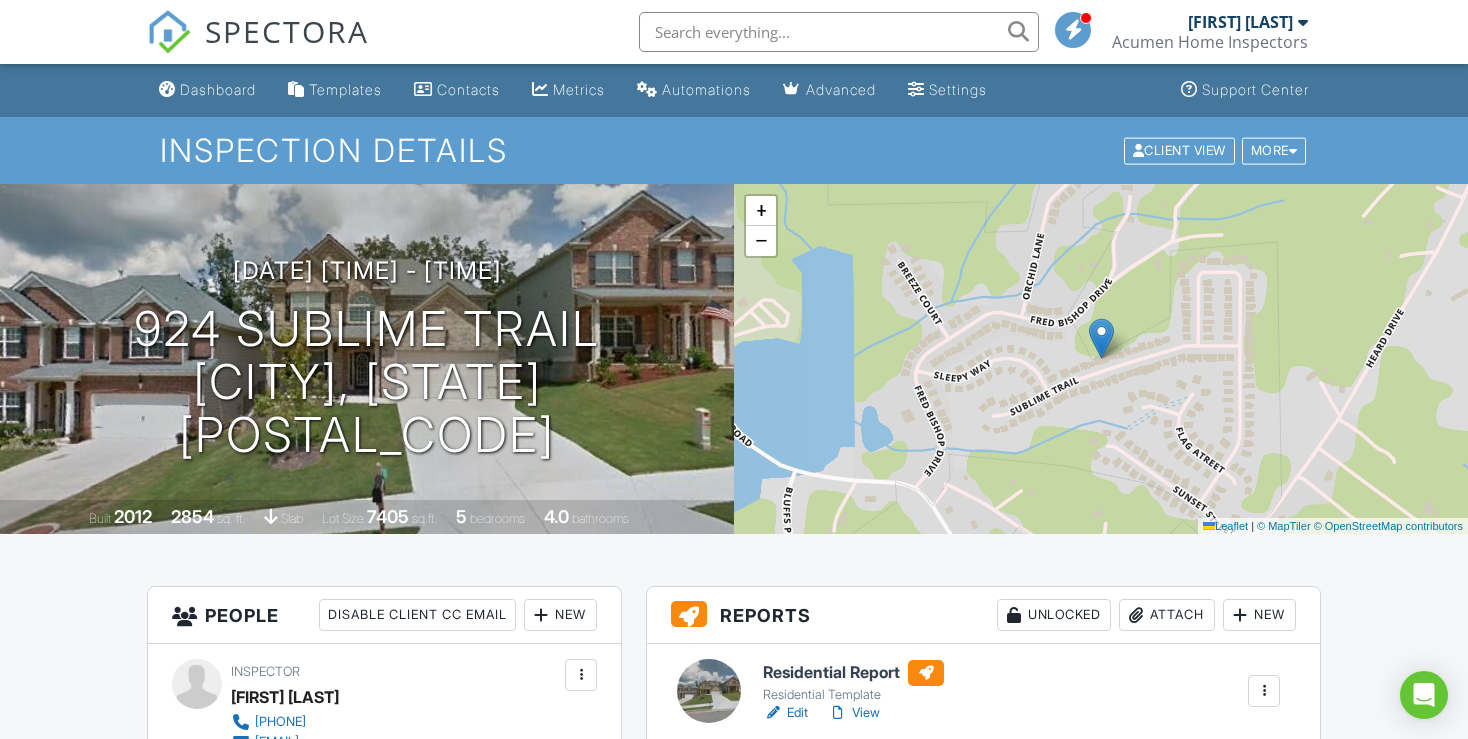 scroll, scrollTop: 0, scrollLeft: 0, axis: both 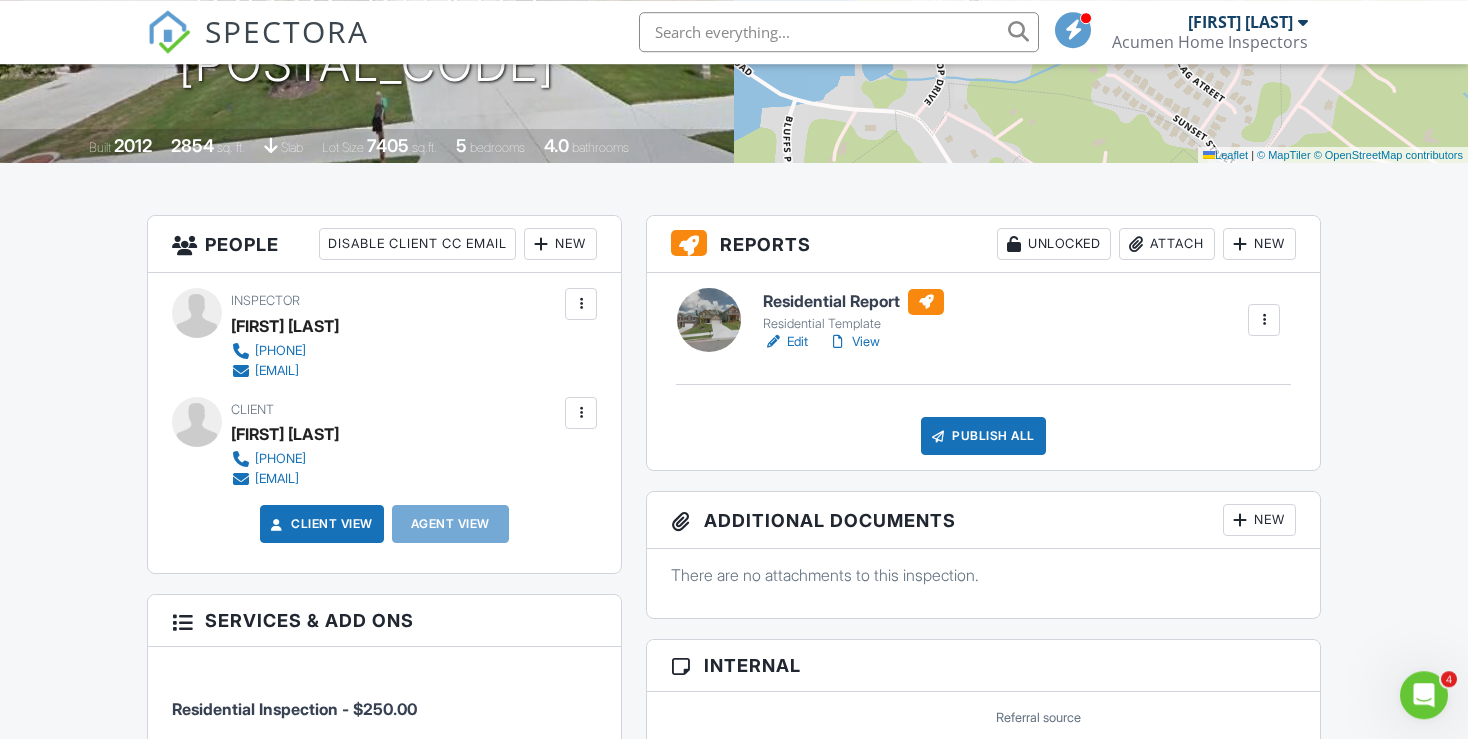click on "Edit" at bounding box center [785, 342] 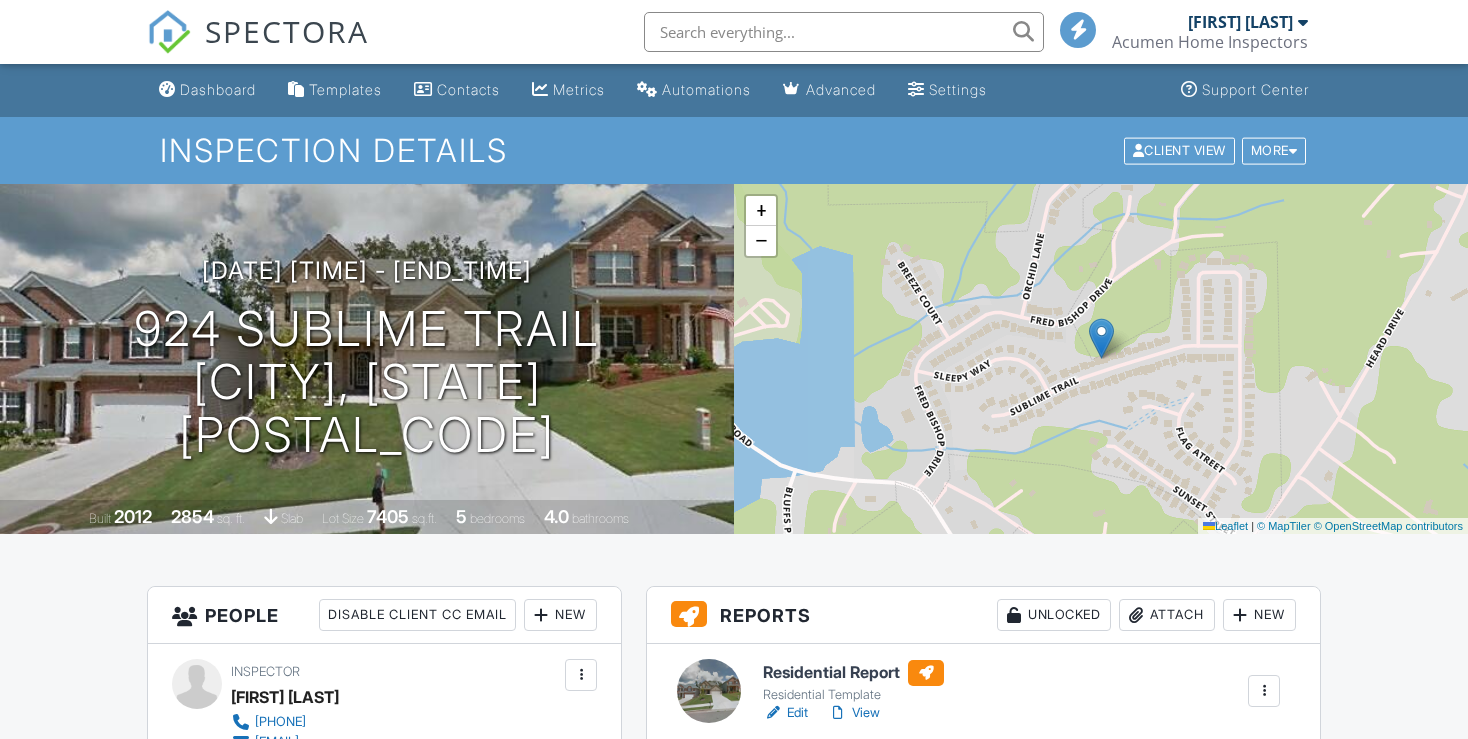 scroll, scrollTop: 0, scrollLeft: 0, axis: both 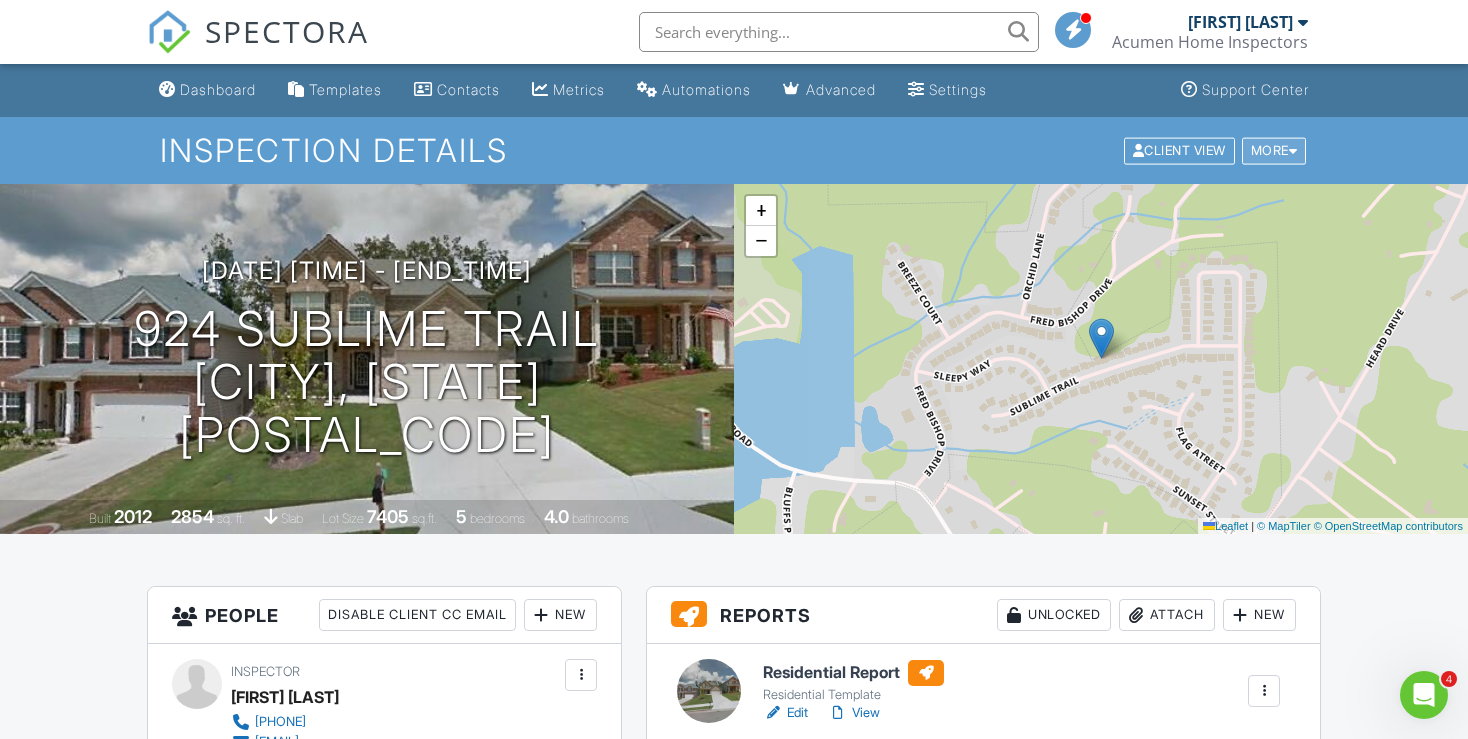 click at bounding box center (1293, 150) 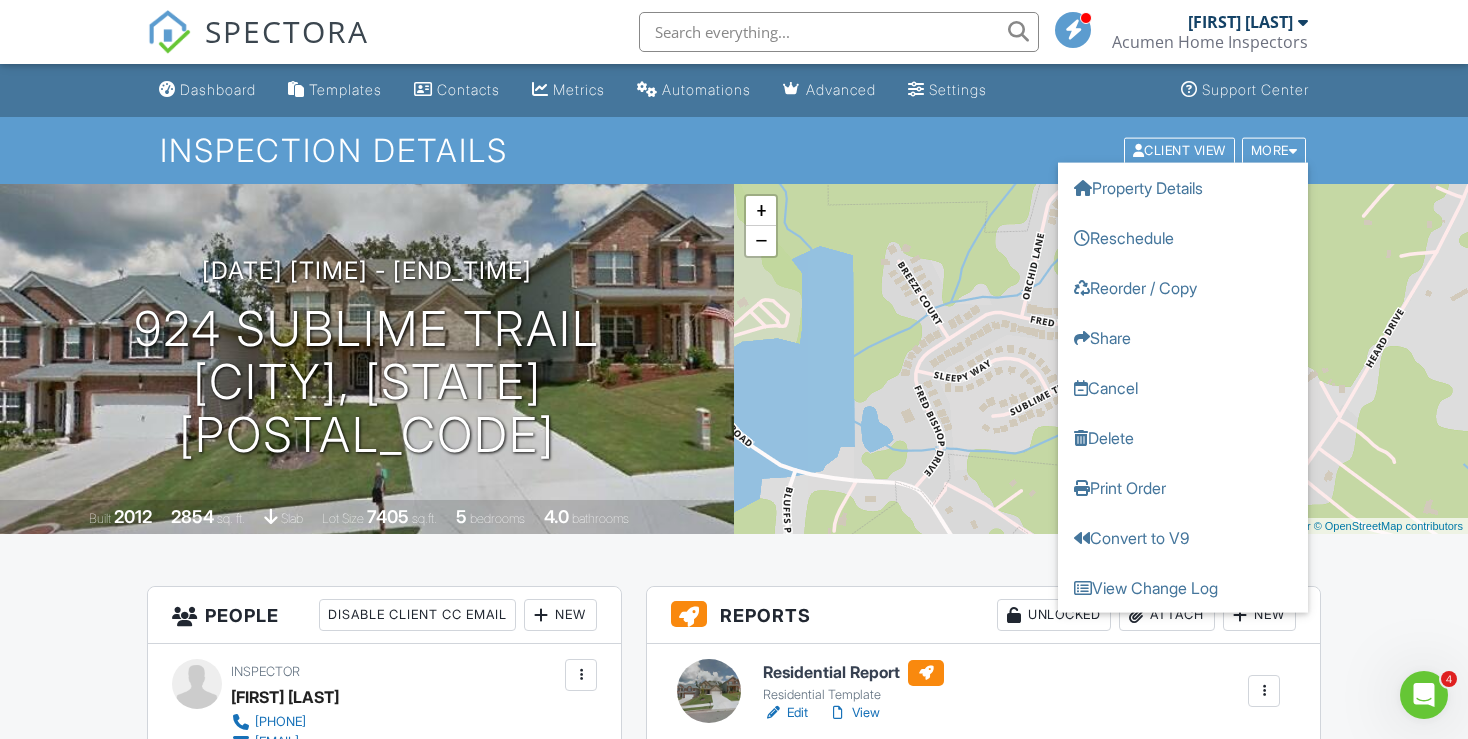 click on "Dashboard
Templates
Contacts
Metrics
Automations
Advanced
Settings
Support Center
Inspection Details
Client View
More
Property Details
Reschedule
Reorder / Copy
Share
Cancel
Delete
Print Order
Convert to V9
View Change Log
[DATE] [TIME]
- [END_TIME]
[NUMBER] [STREET]
[CITY], [STATE] [POSTAL_CODE]
Built
2012
2854
sq. ft.
slab
Lot Size
7405
sq.ft.
5
bedrooms
4.0
bathrooms
+ −  Leaflet   |   © MapTiler   © OpenStreetMap contributors
All emails and texts are disabled for this inspection!
Turn on emails and texts
Turn on and Requeue Notifications
Reports
Unlocked
Attach
New
Residential Report
Residential Template" at bounding box center (734, 1327) 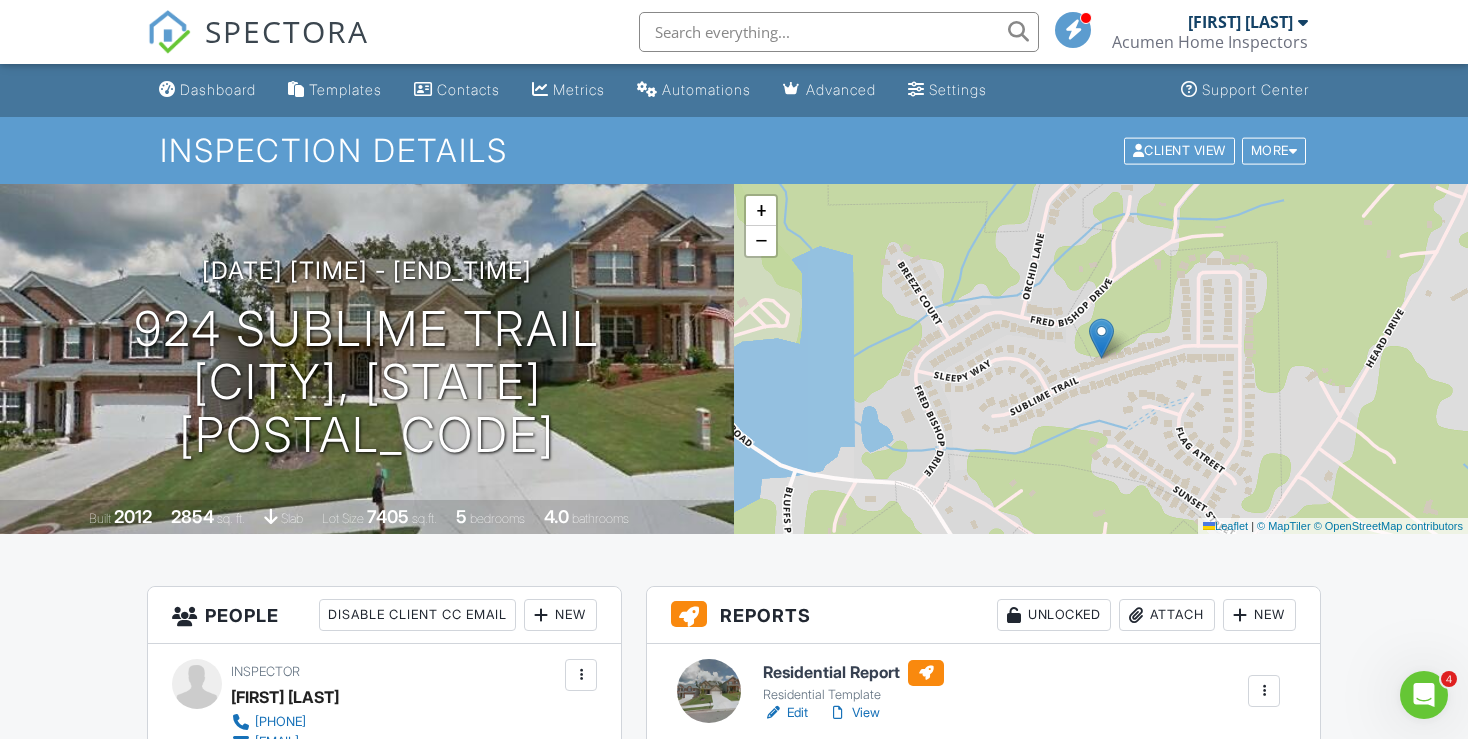 click on "View" at bounding box center (854, 713) 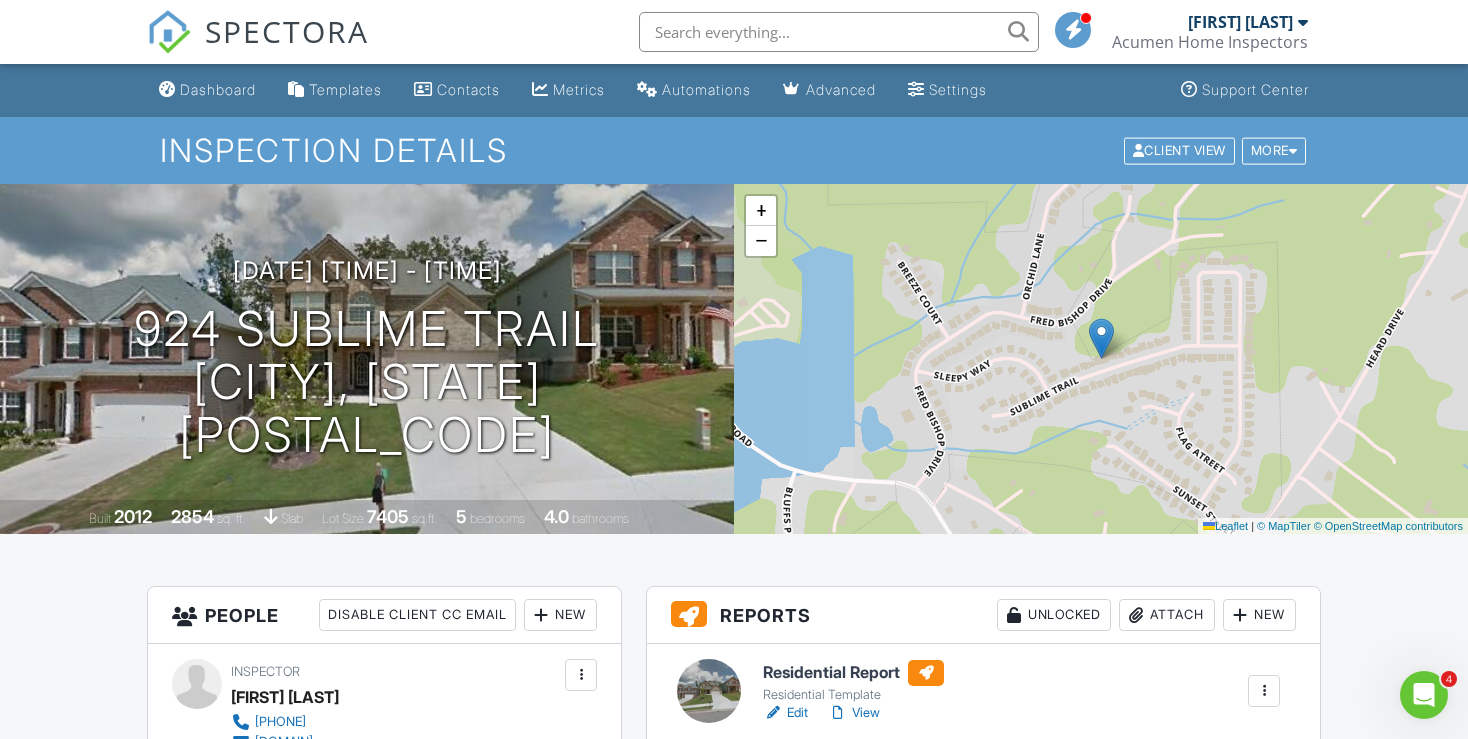 scroll, scrollTop: 0, scrollLeft: 0, axis: both 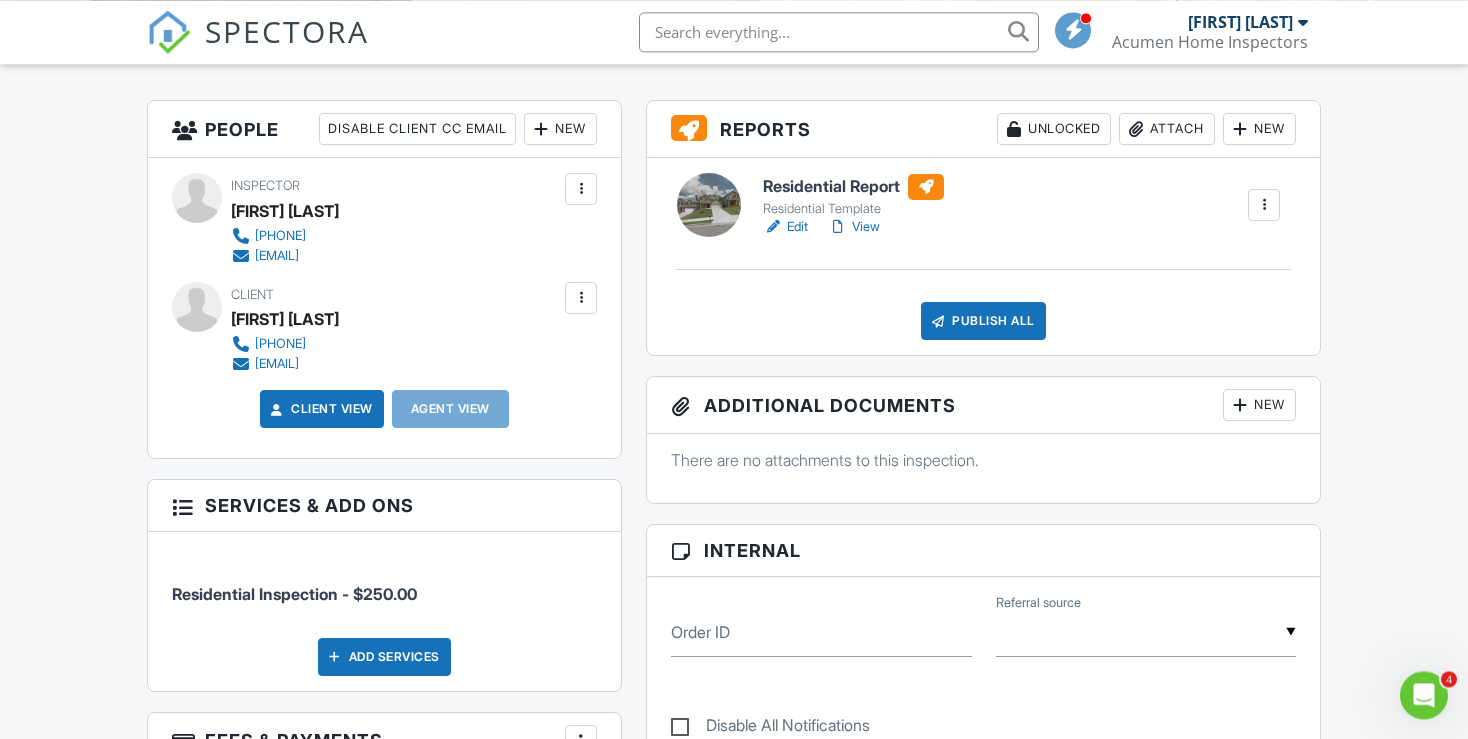 click on "View" at bounding box center (854, 227) 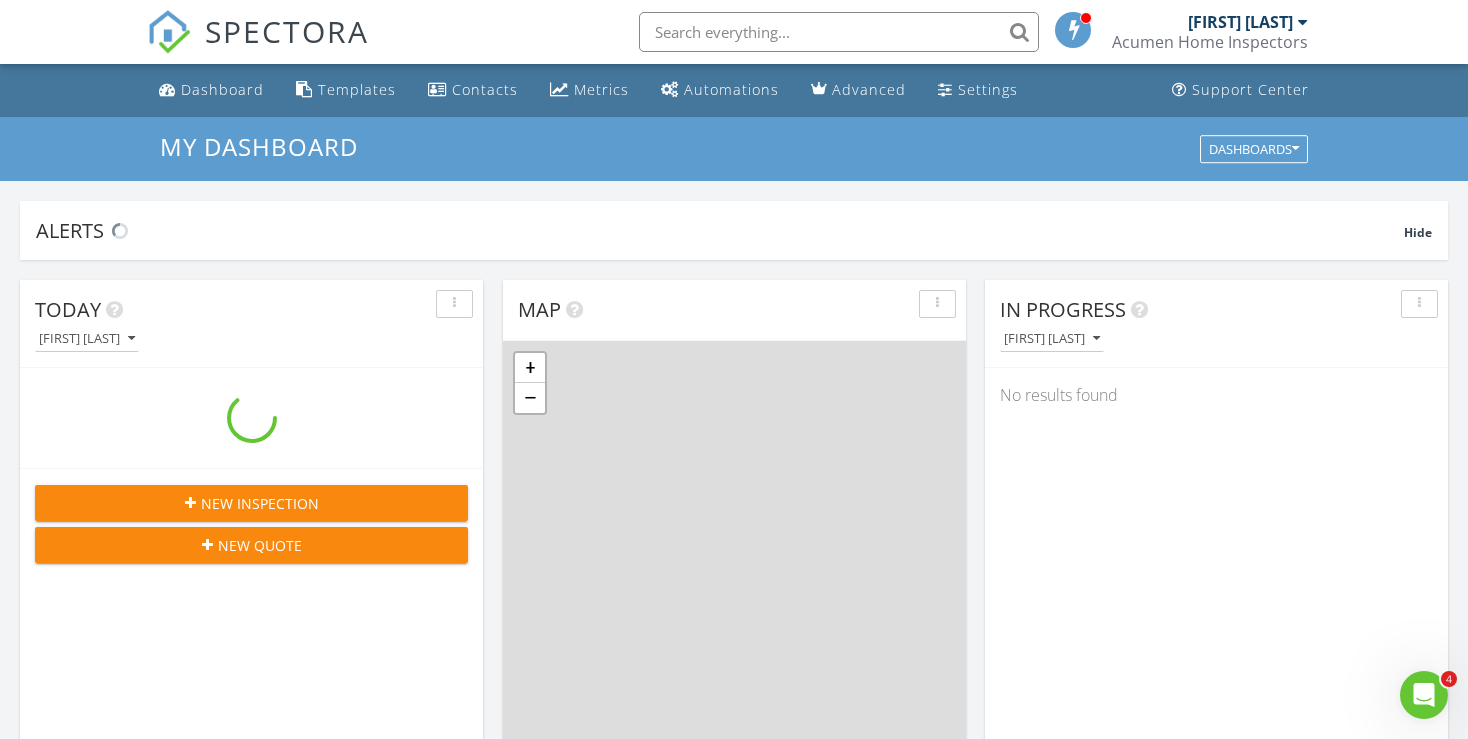 scroll, scrollTop: 0, scrollLeft: 0, axis: both 